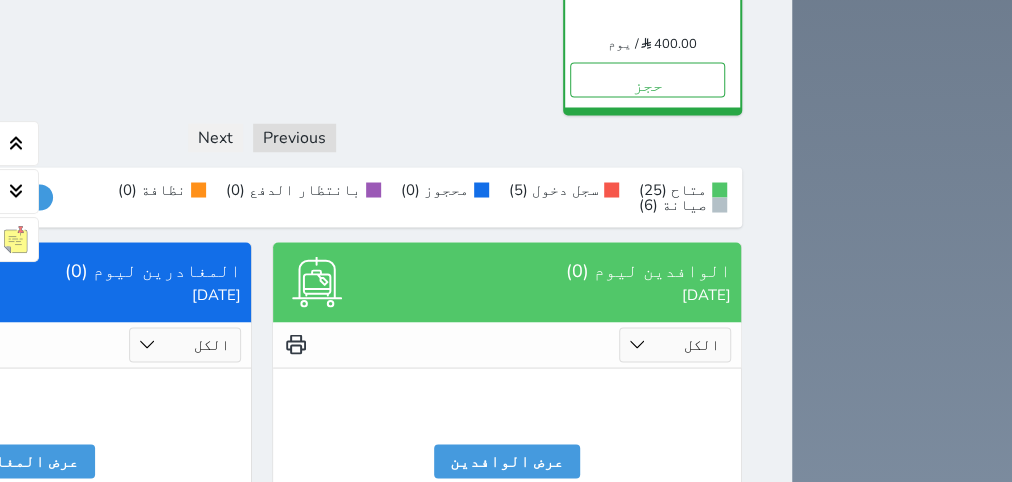 scroll, scrollTop: 2139, scrollLeft: 0, axis: vertical 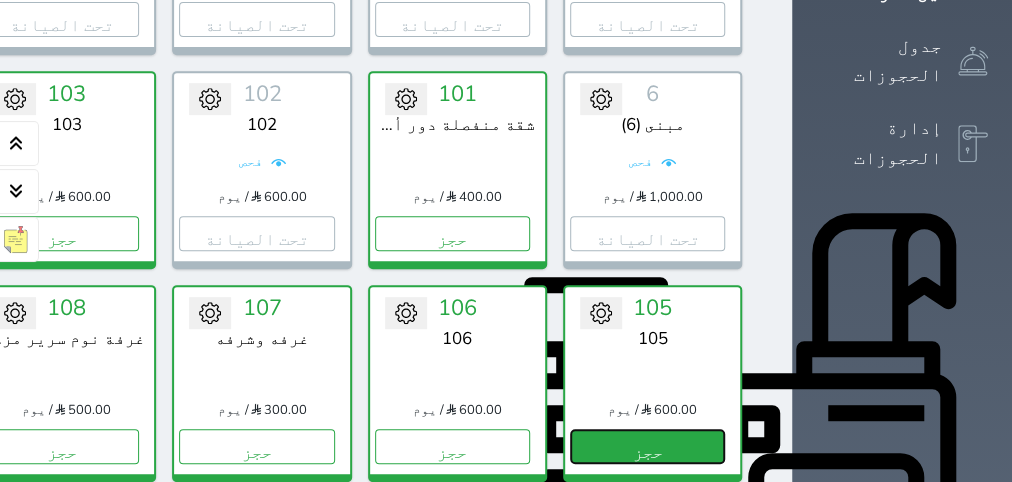 click on "حجز" at bounding box center (647, 446) 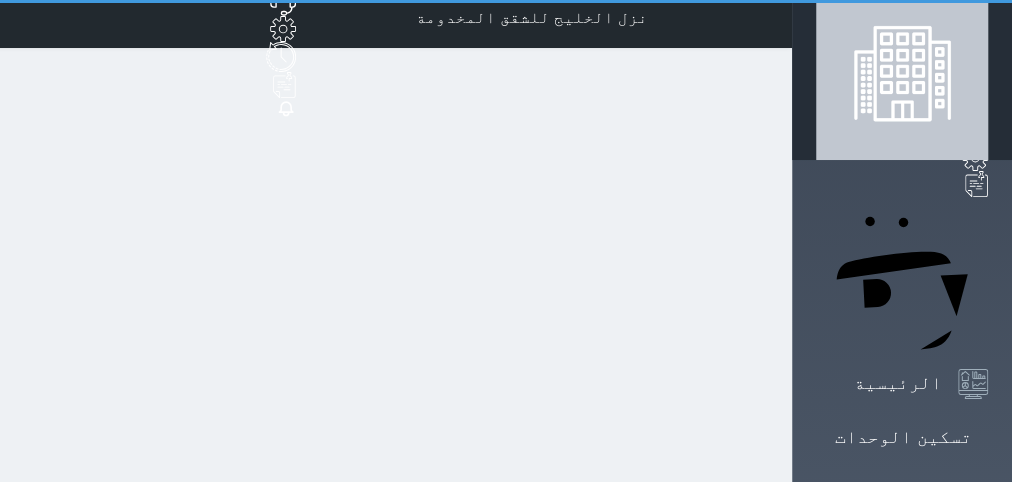 scroll, scrollTop: 0, scrollLeft: 0, axis: both 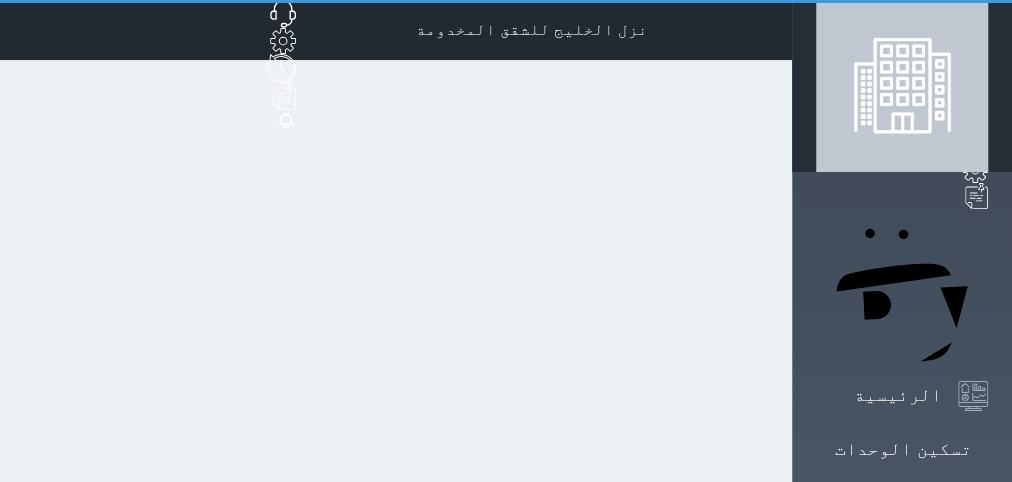 select on "1" 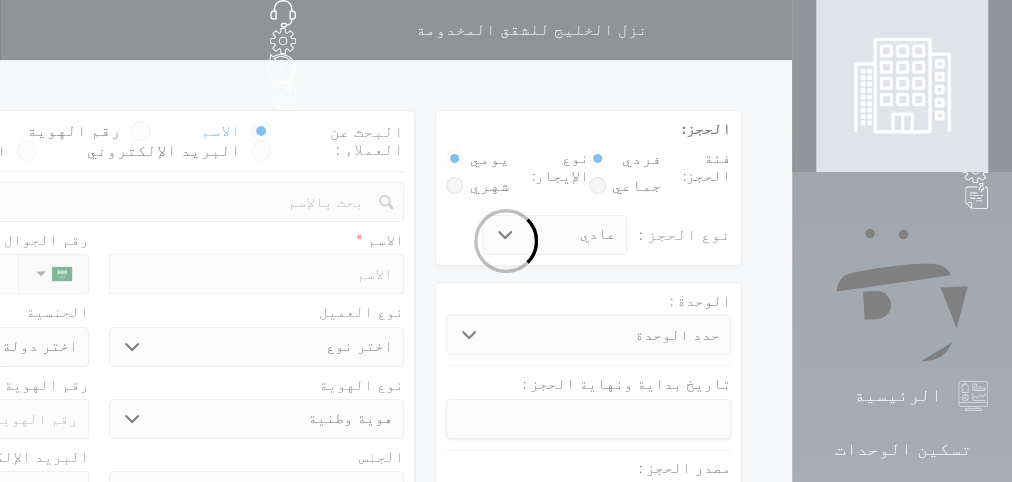 select 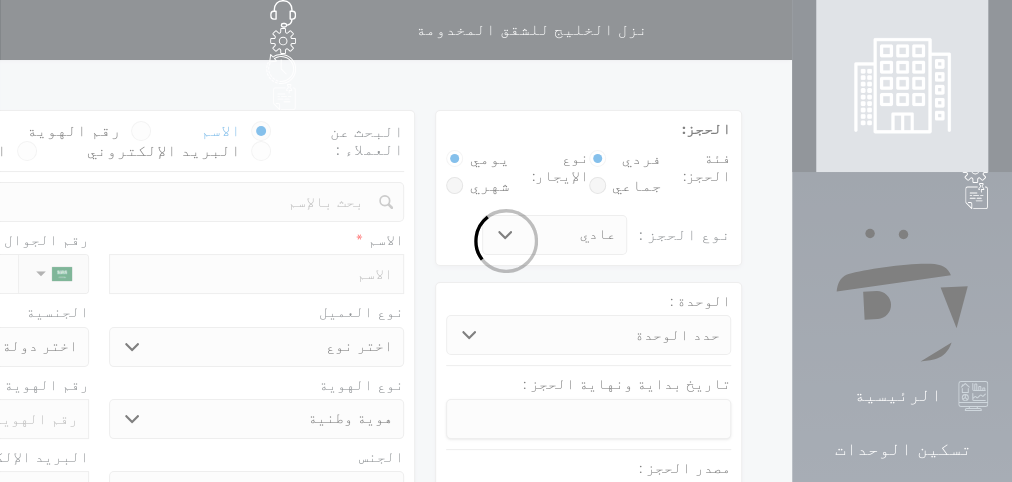 select 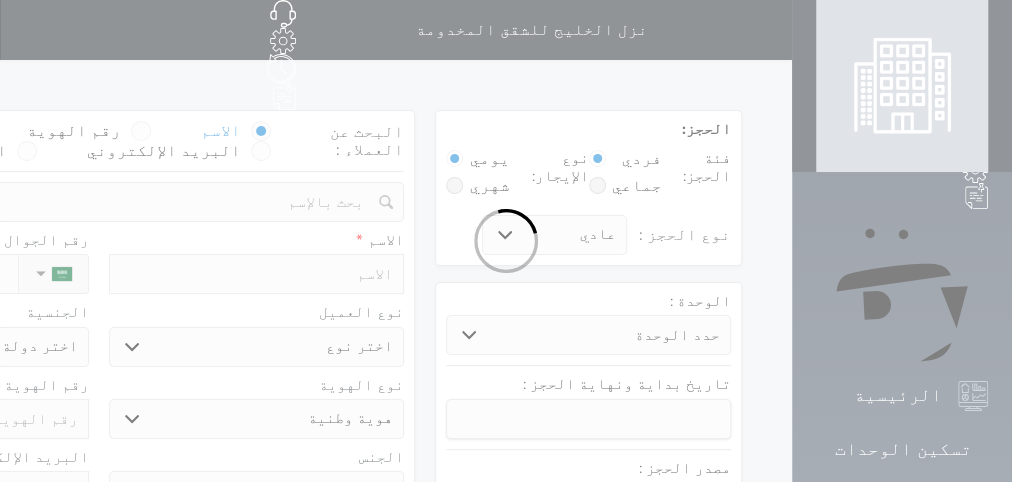 select 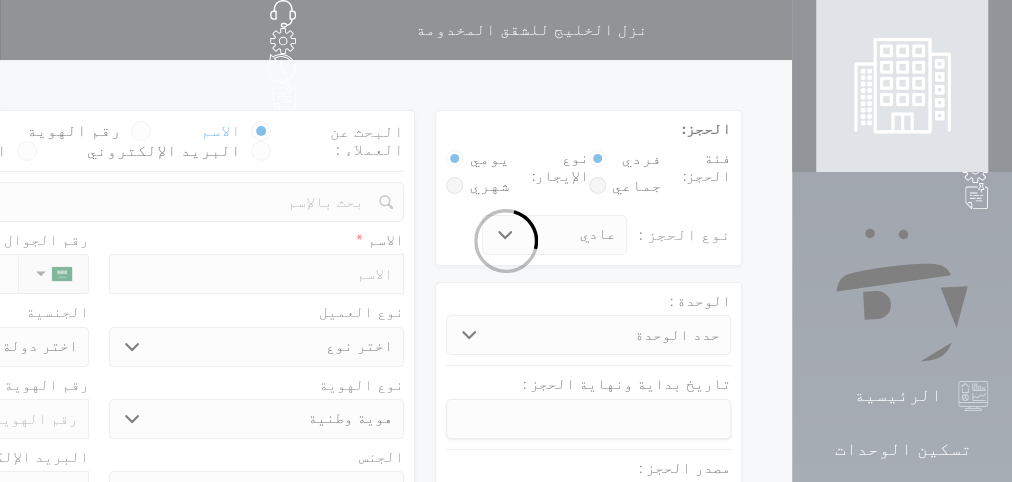 select 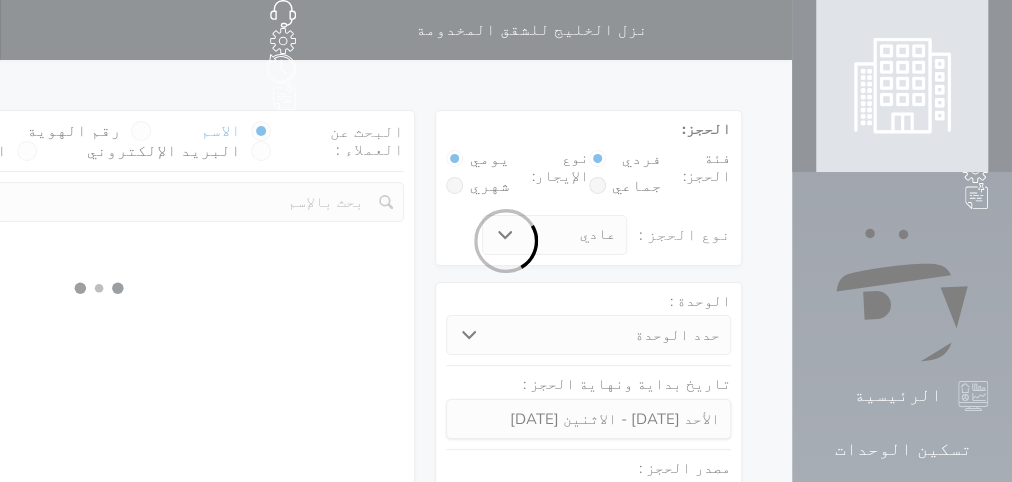 select 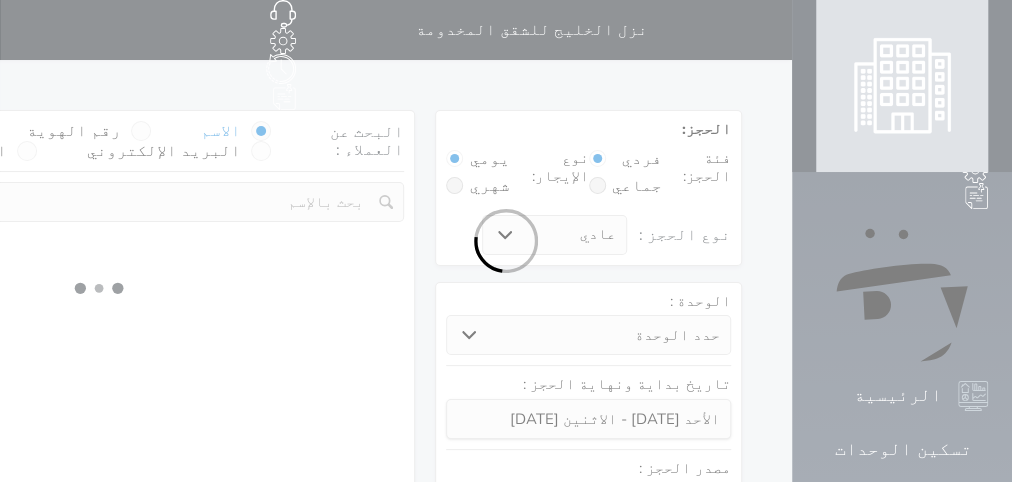 select on "1" 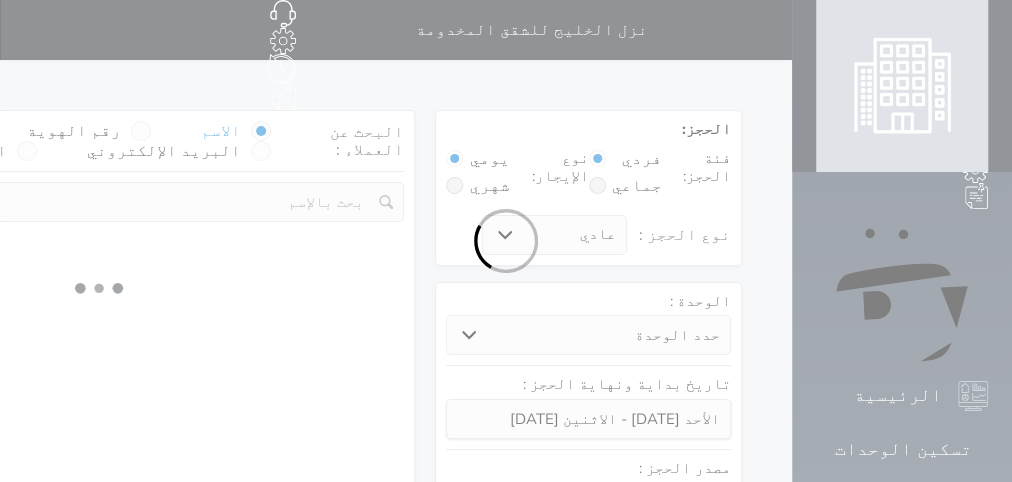select on "113" 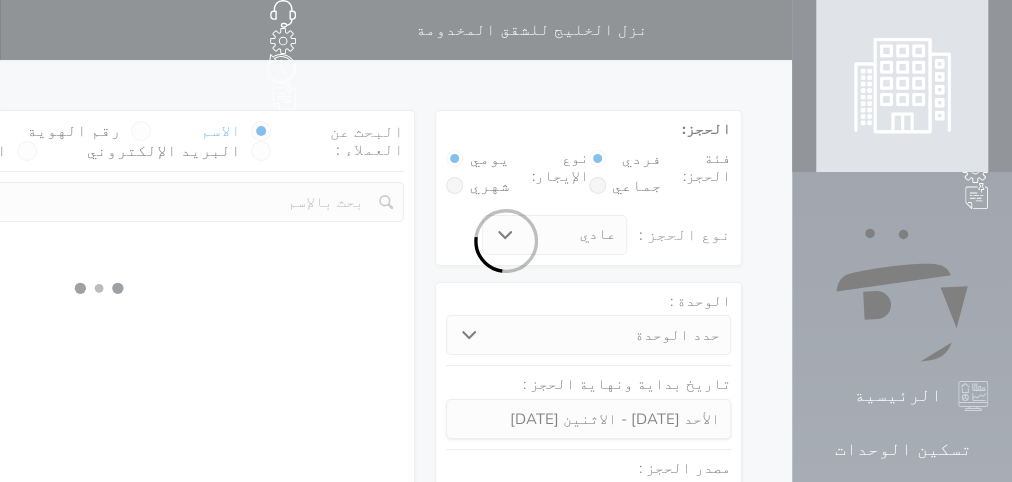 select on "1" 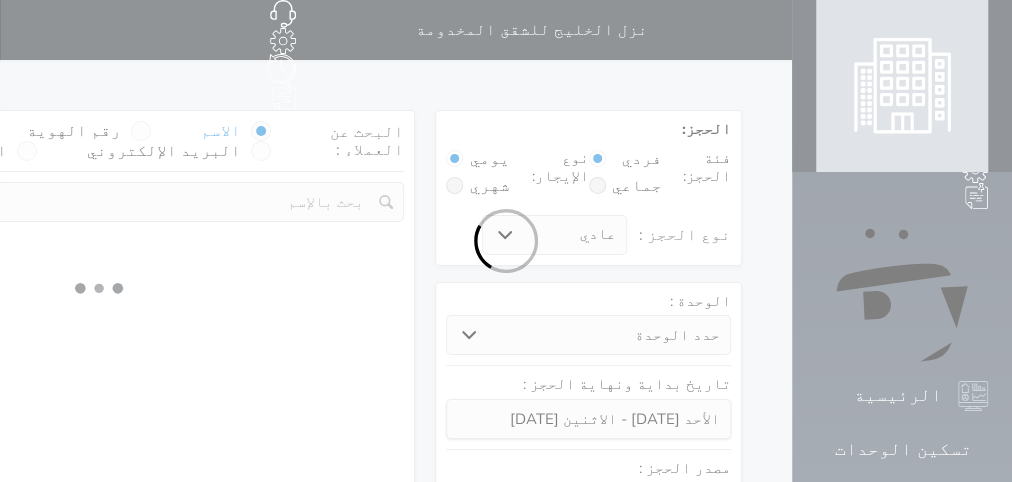 select 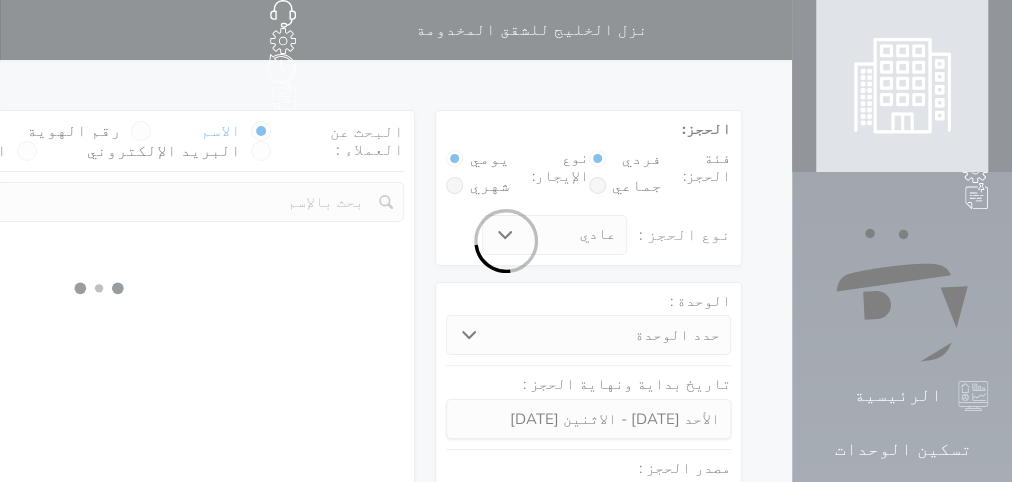 select on "7" 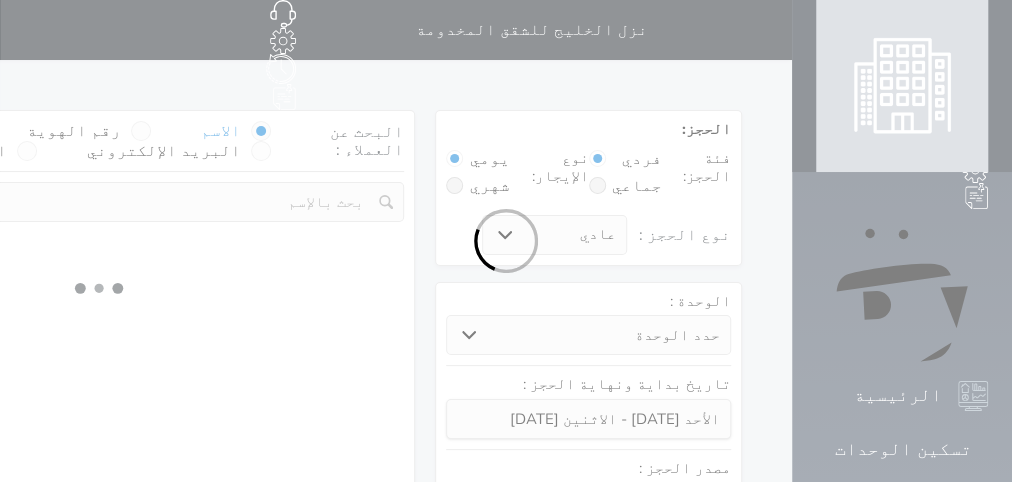 select 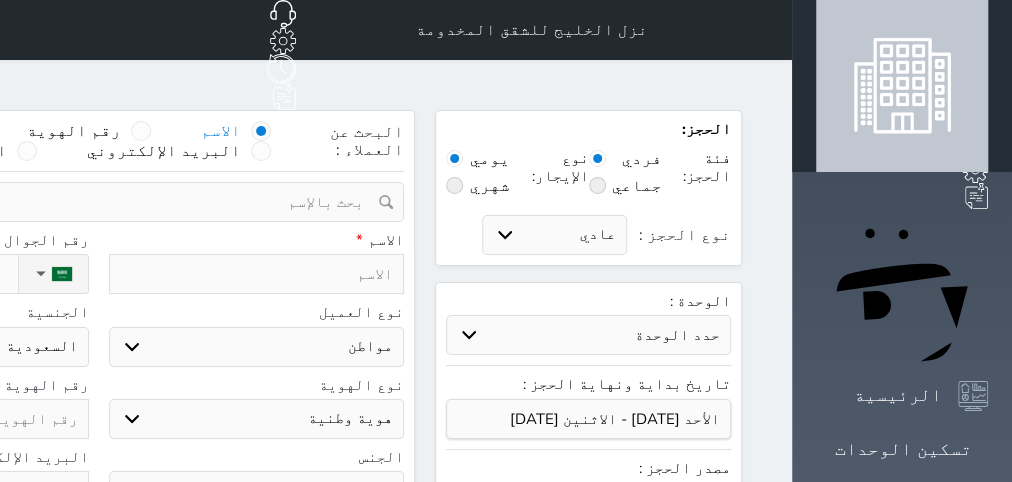 select 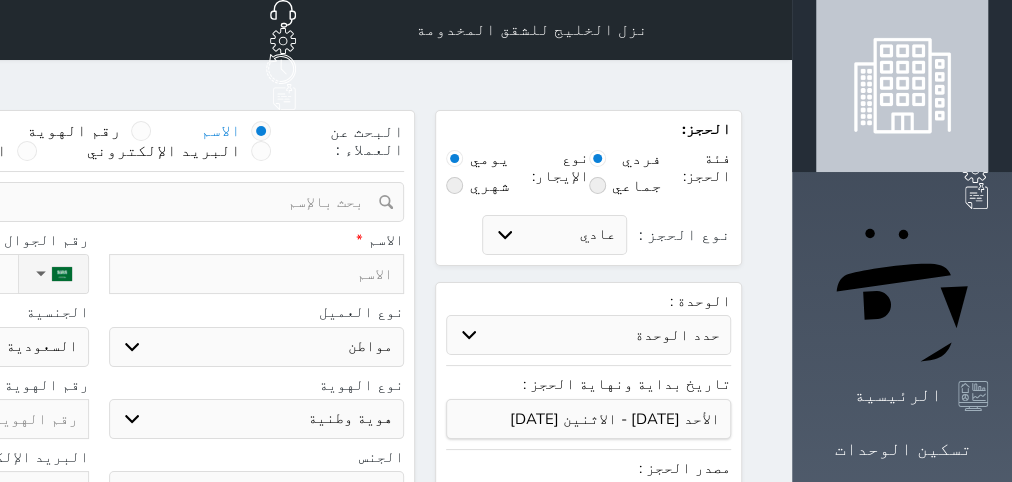 select 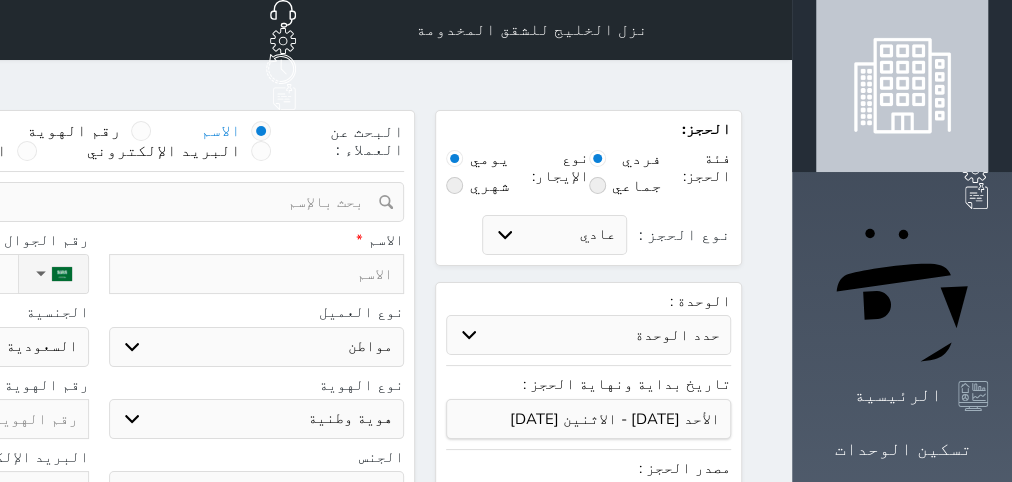 select 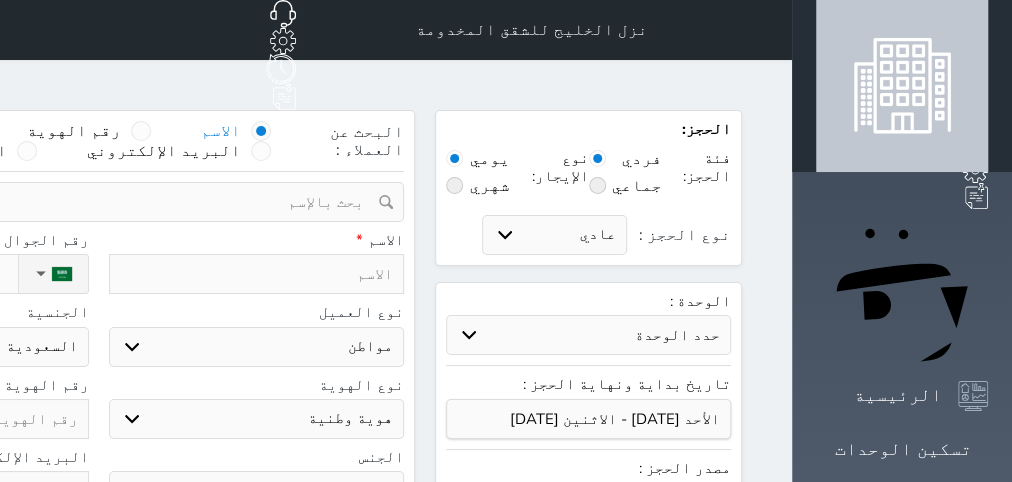 select 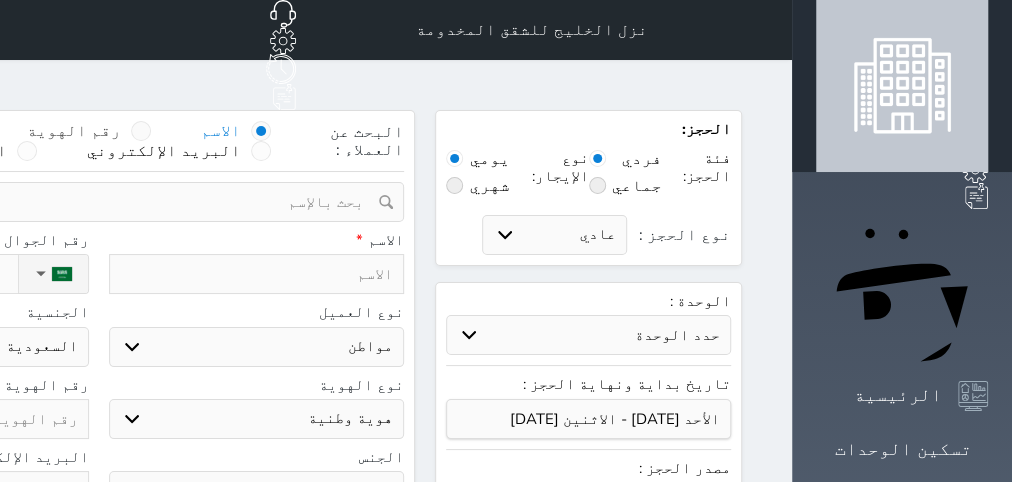 click on "رقم الهوية" at bounding box center [74, 131] 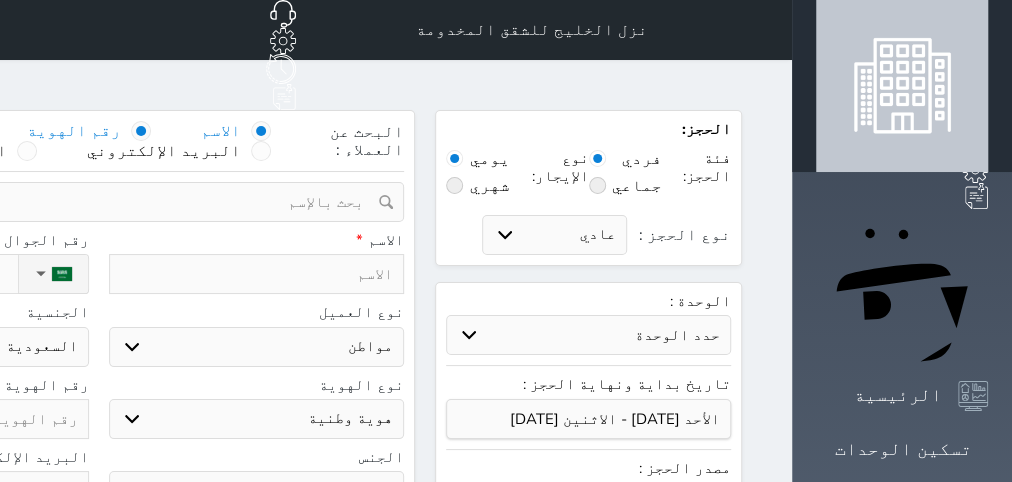 select 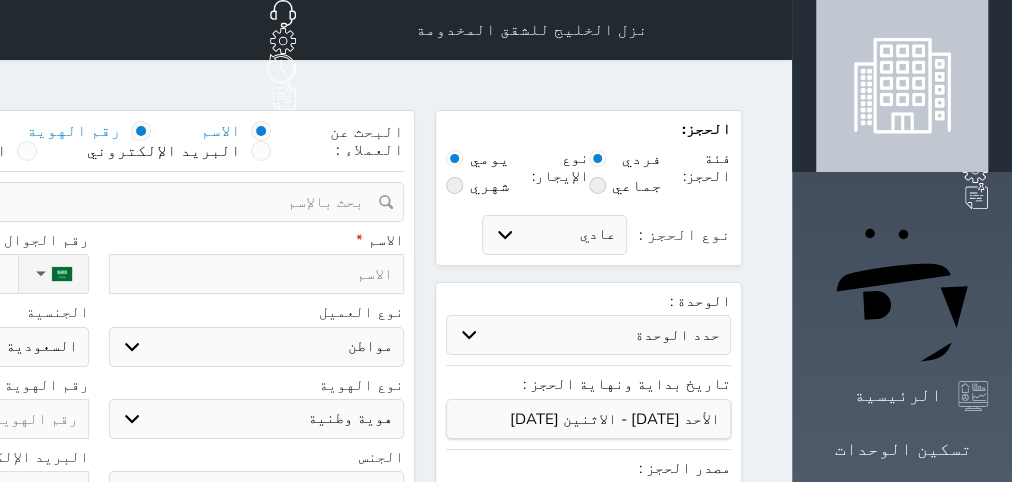 select 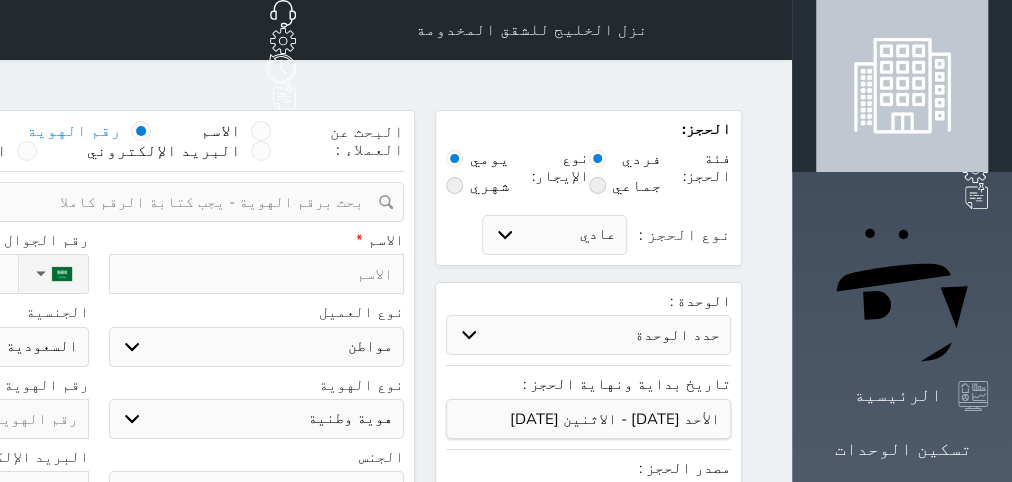 click at bounding box center (91, 202) 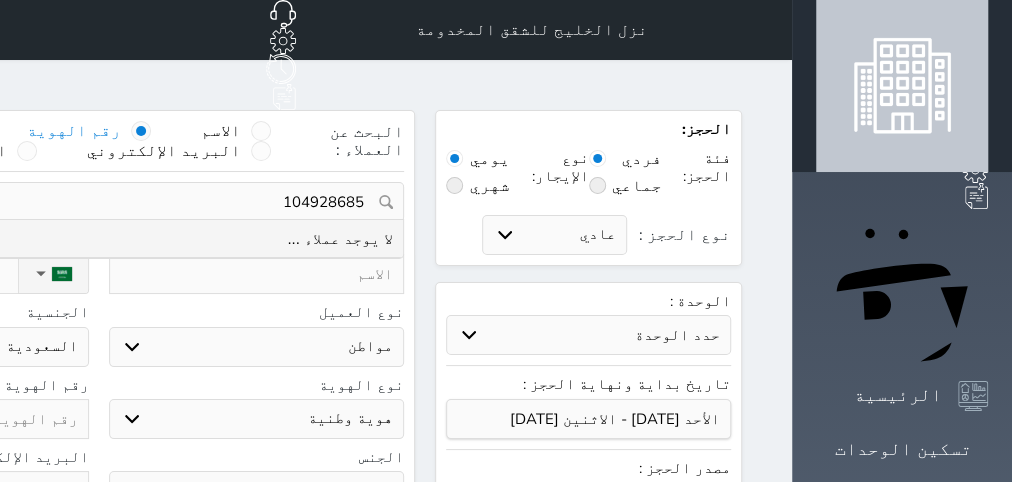 type on "1049286857" 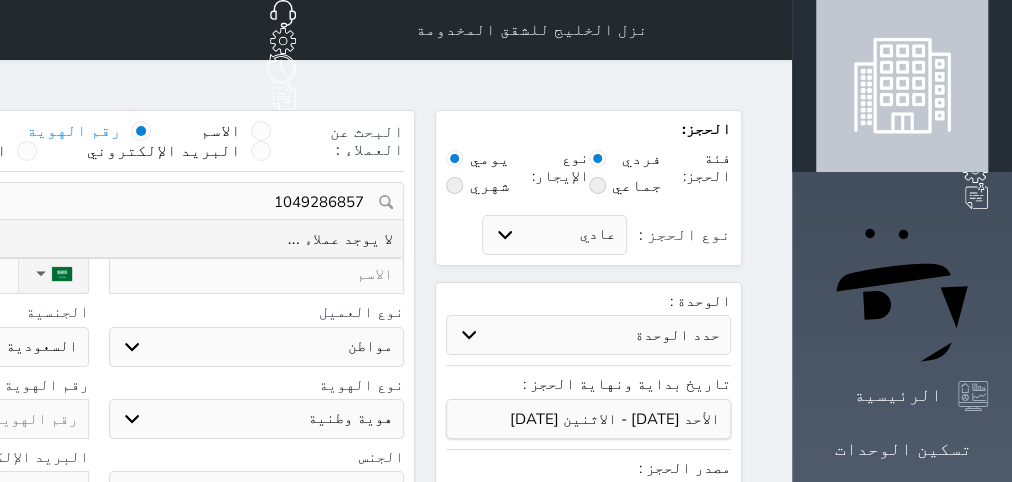 drag, startPoint x: 429, startPoint y: 172, endPoint x: 569, endPoint y: 155, distance: 141.02837 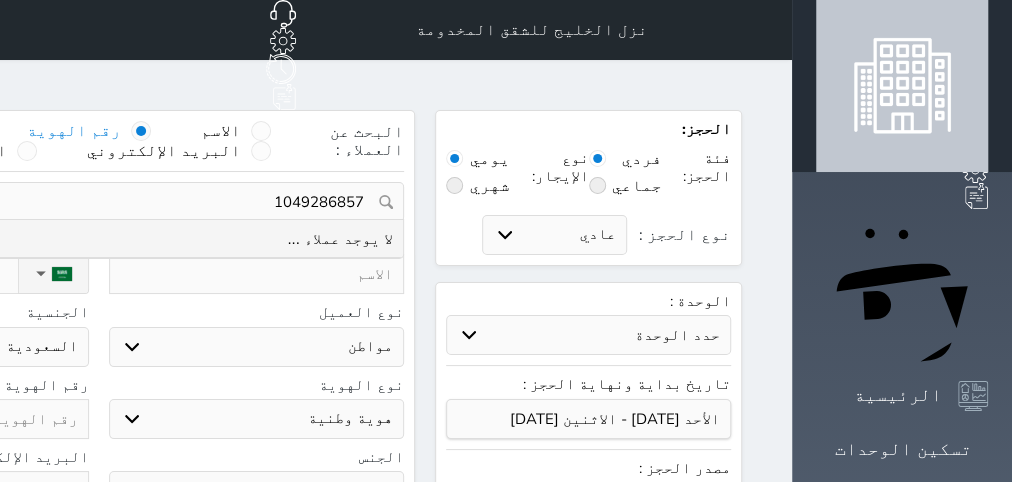 click on "1049286857" at bounding box center (98, 202) 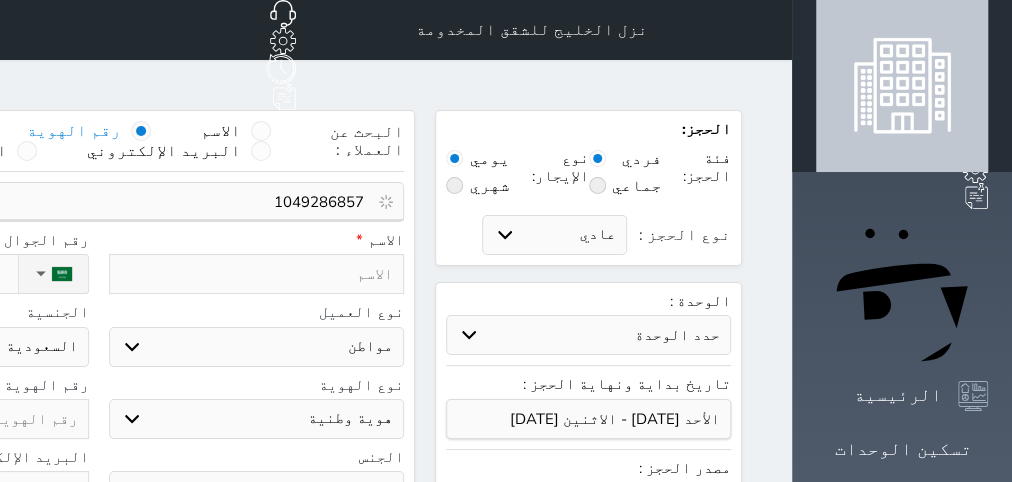 click on "1049286857" at bounding box center (91, 202) 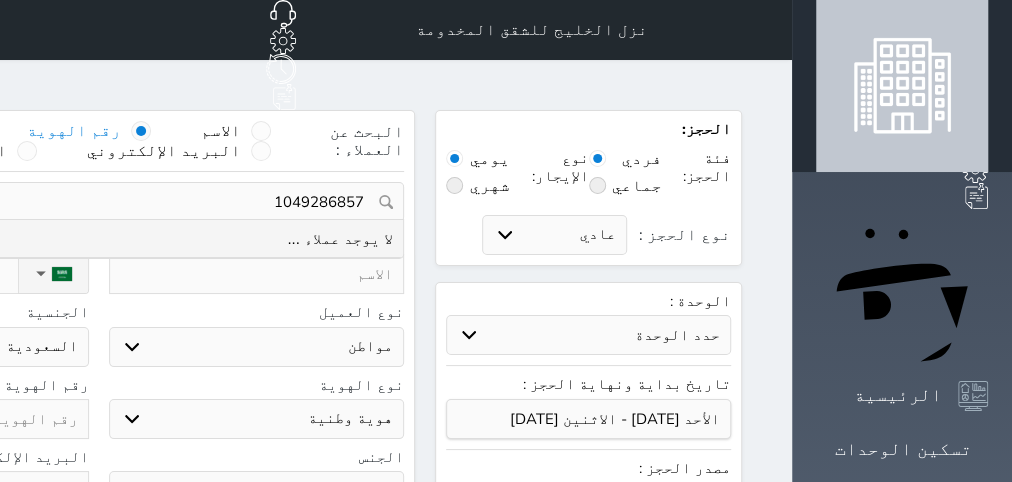 drag, startPoint x: 430, startPoint y: 165, endPoint x: 605, endPoint y: 161, distance: 175.04572 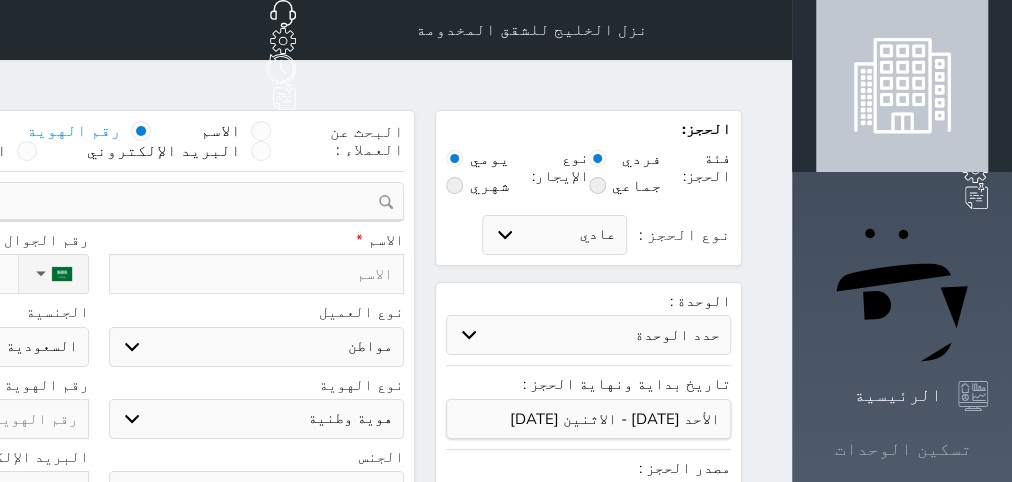 click on "تسكين الوحدات" at bounding box center (903, 449) 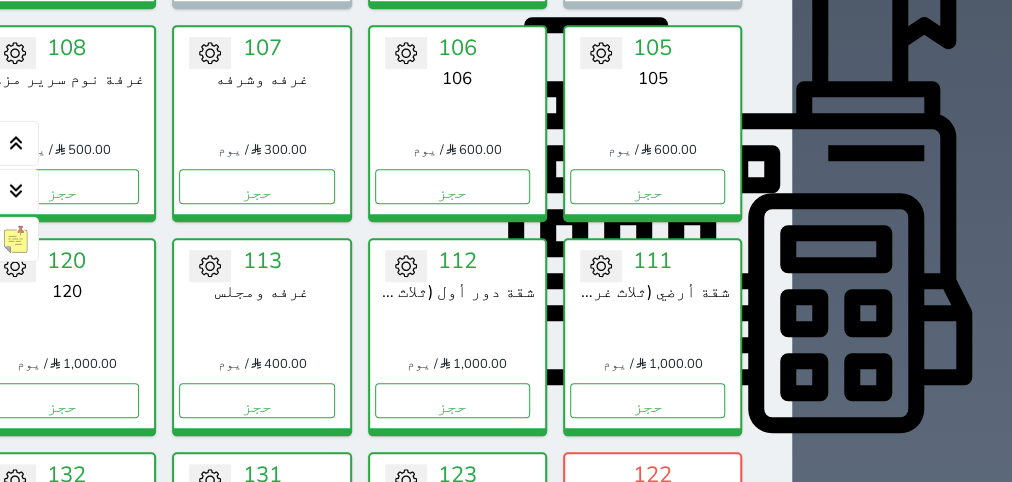 scroll, scrollTop: 706, scrollLeft: 0, axis: vertical 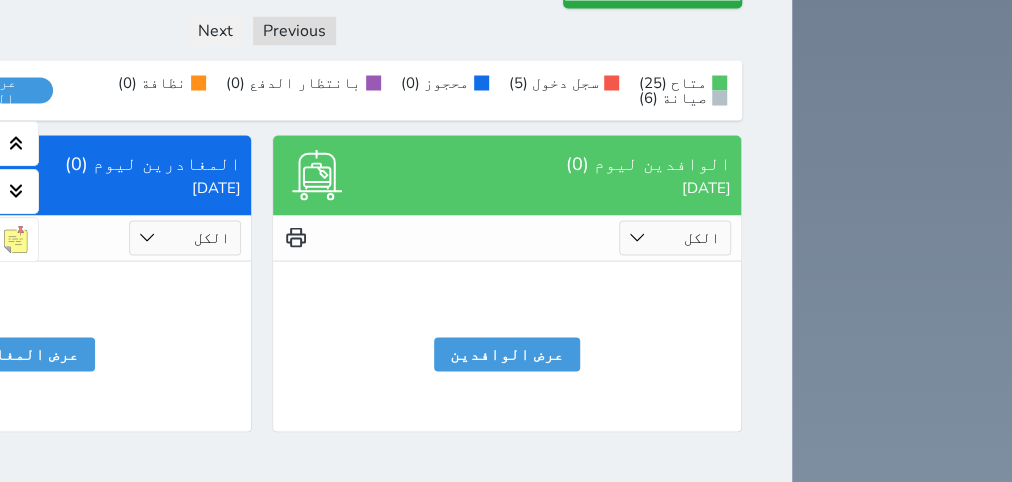 click on "الكل   تم الدخول   تم المغادرة" at bounding box center [185, 237] 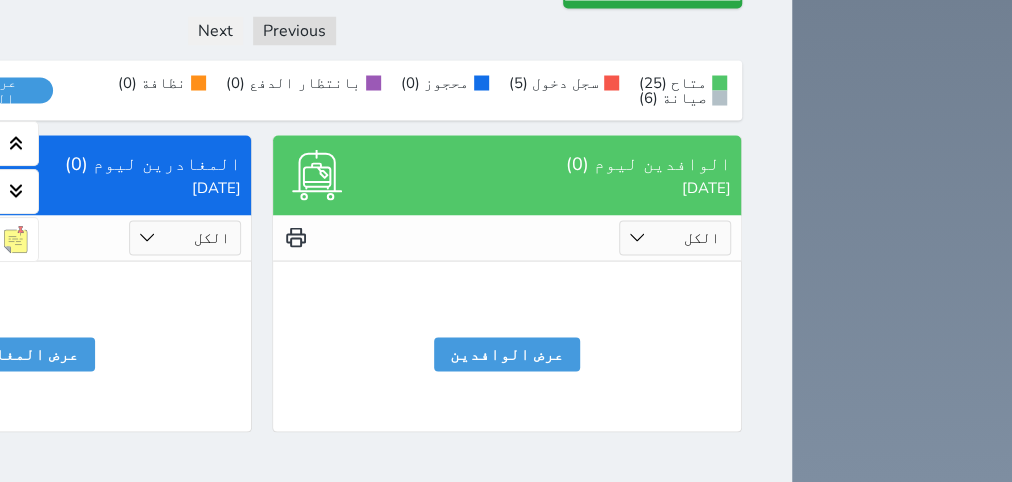 select on "checked_in" 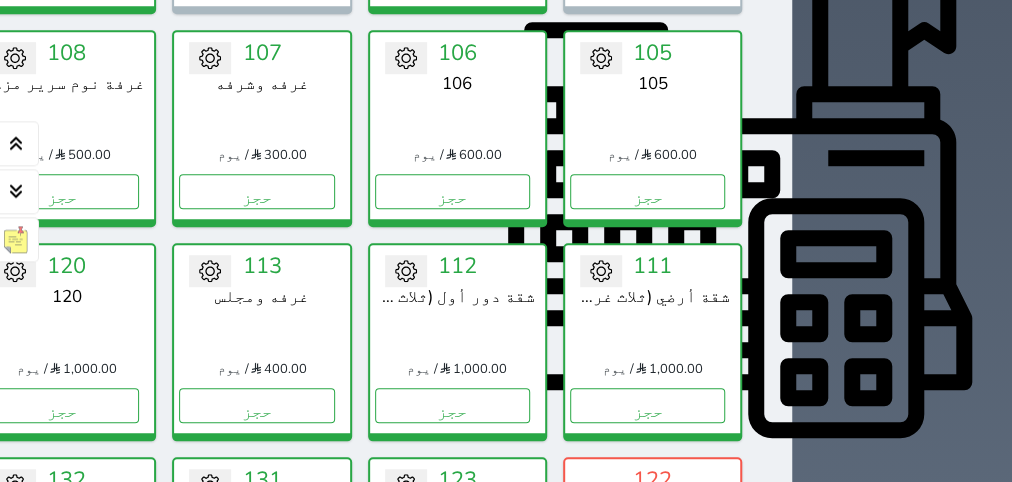 scroll, scrollTop: 756, scrollLeft: 0, axis: vertical 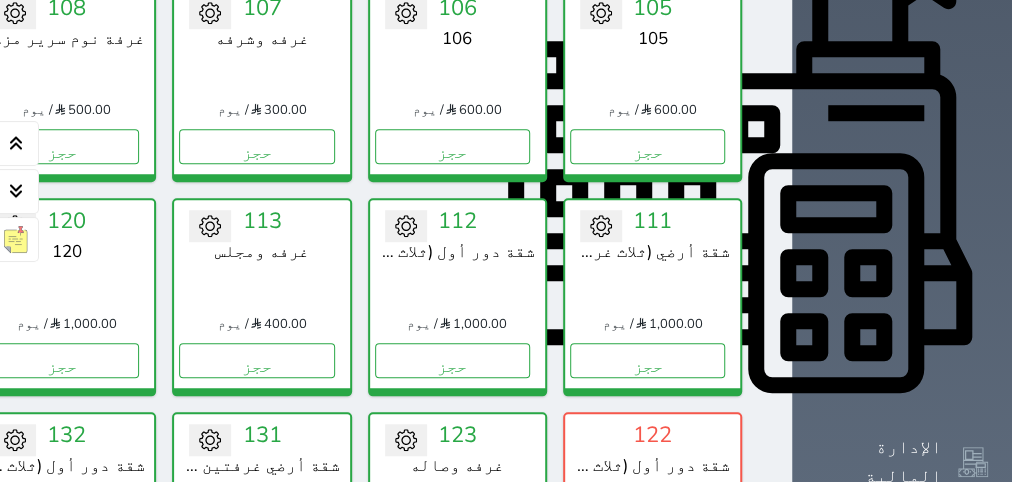 click on "التقارير" at bounding box center (898, 743) 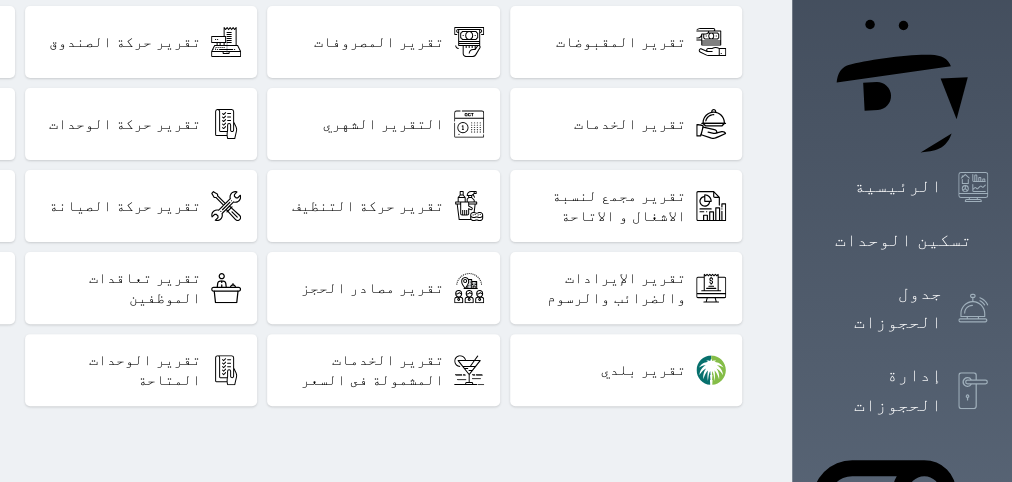 scroll, scrollTop: 252, scrollLeft: 0, axis: vertical 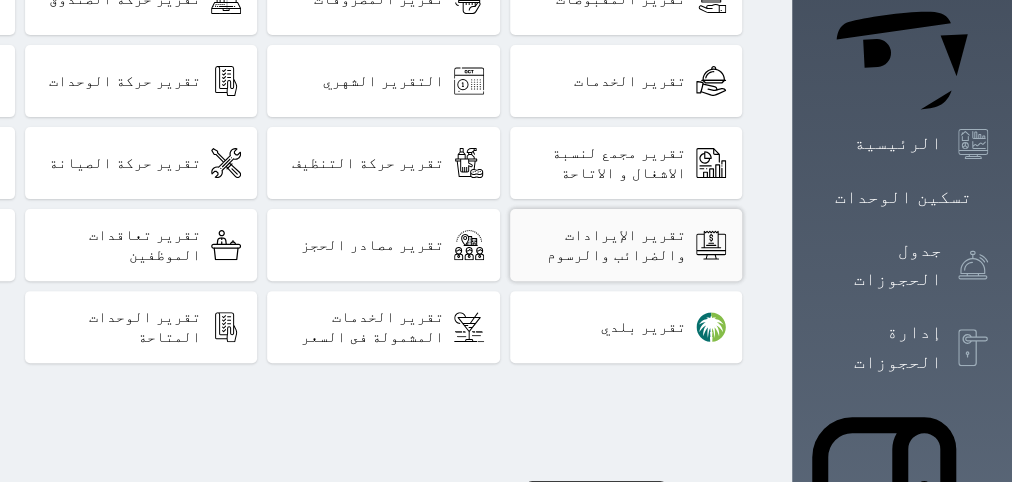click on "تقرير الإيرادات والضرائب والرسوم" at bounding box center (606, 245) 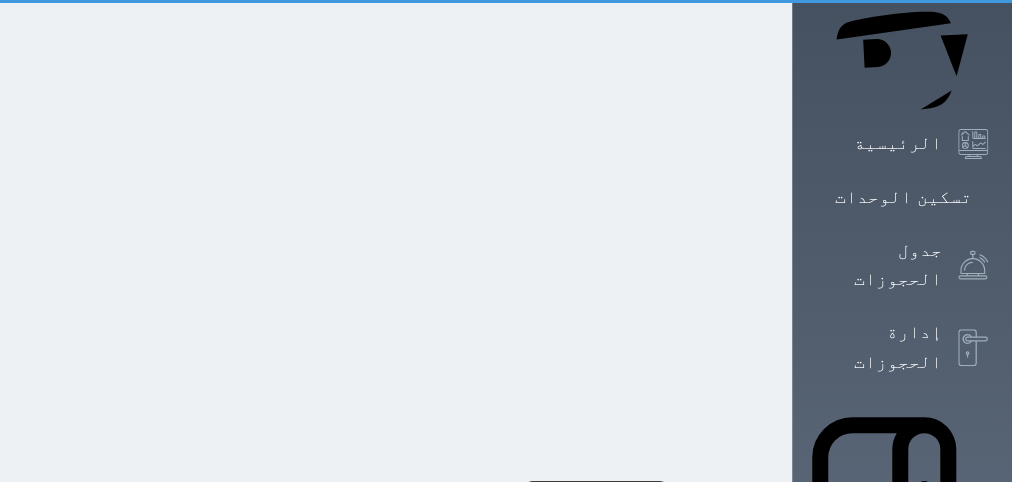 scroll, scrollTop: 0, scrollLeft: 0, axis: both 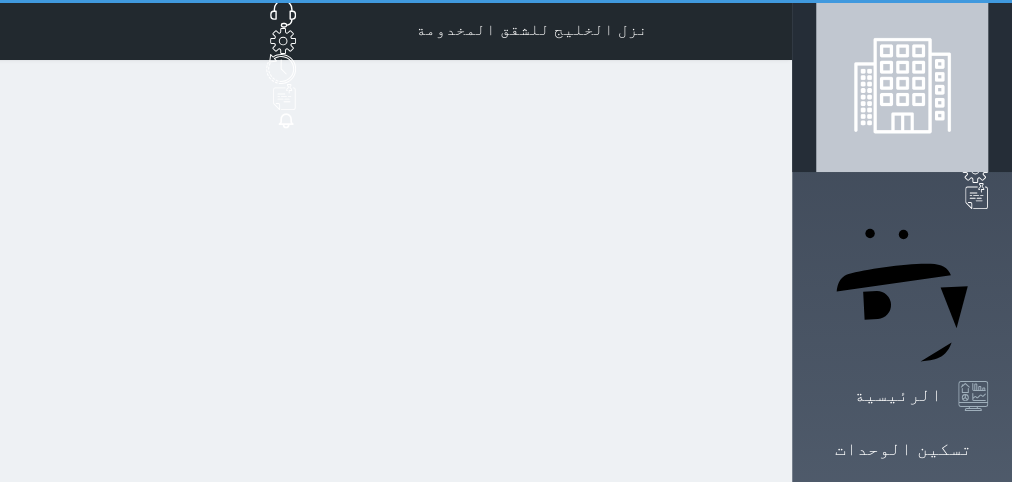 select on "6" 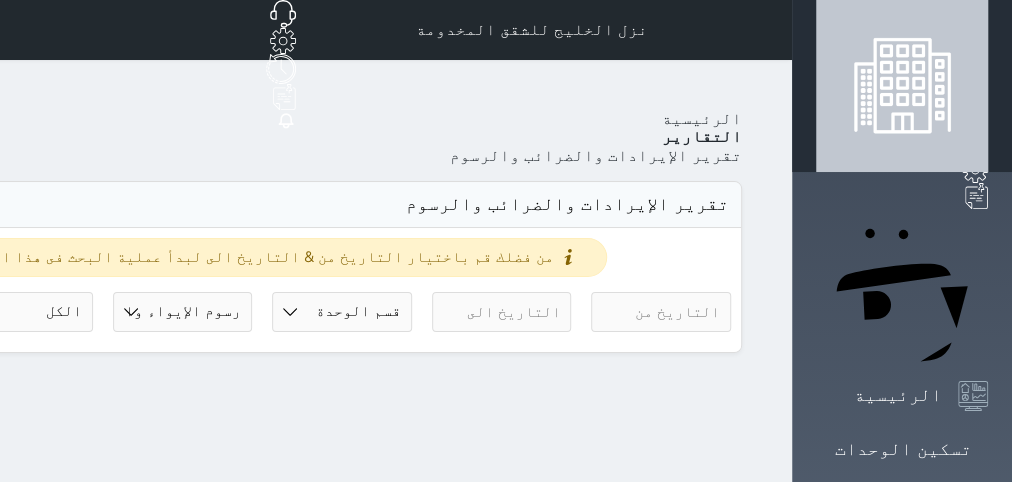 click at bounding box center [661, 312] 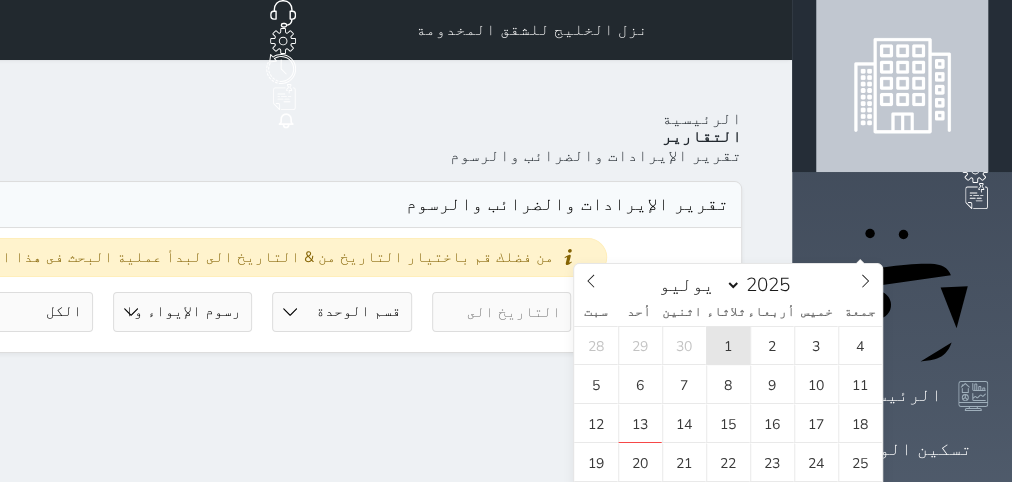 click on "1" at bounding box center (728, 345) 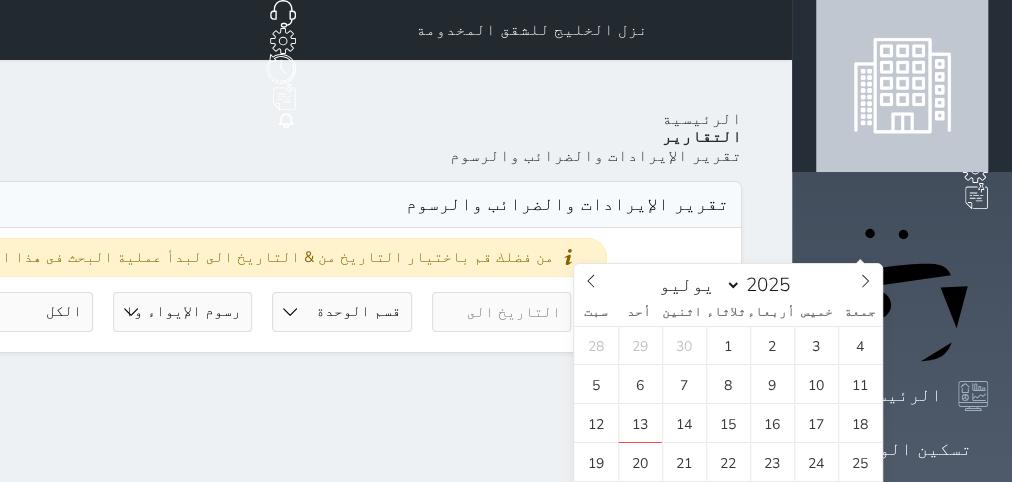 type on "2025-07-01" 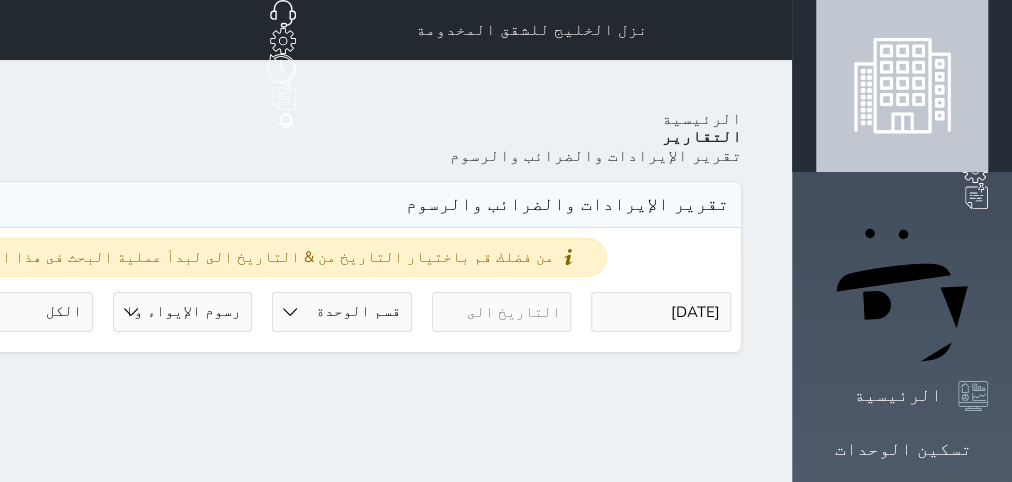 click at bounding box center (502, 312) 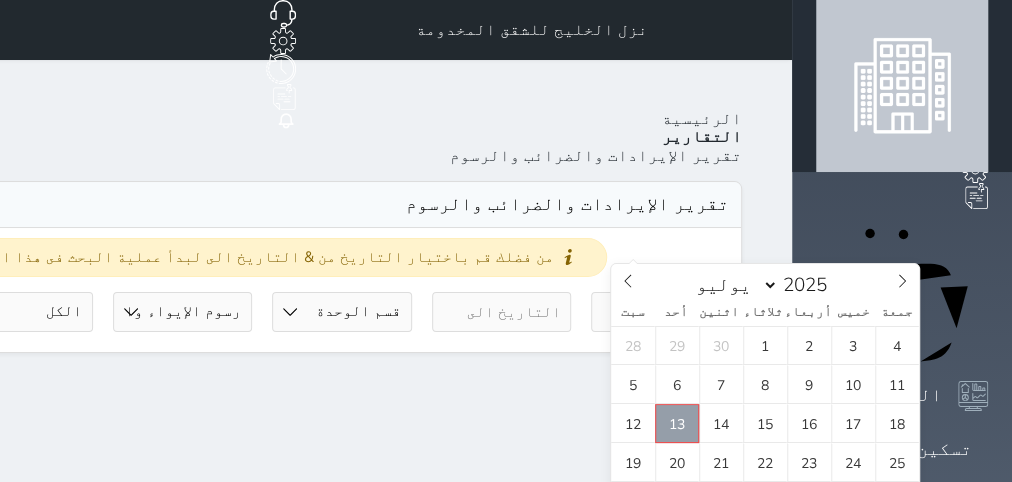 click on "13" at bounding box center (677, 423) 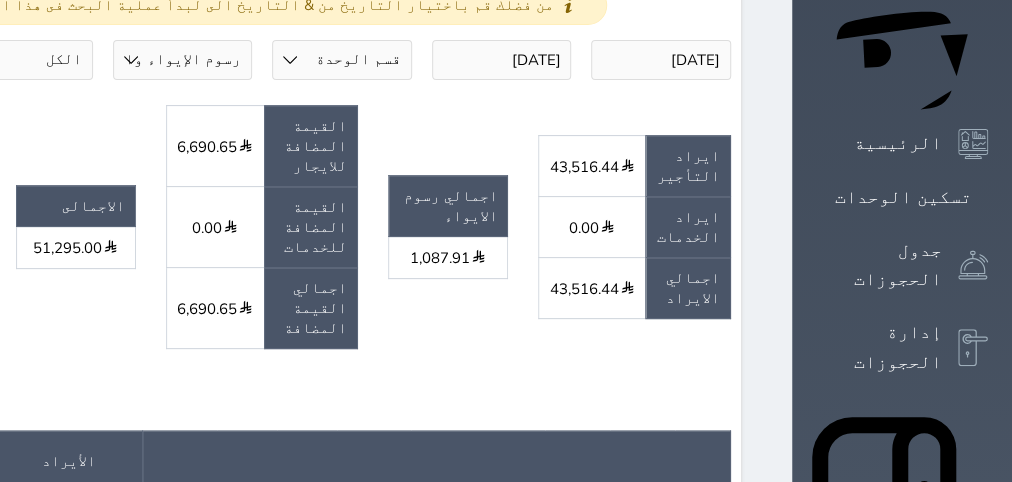 scroll, scrollTop: 126, scrollLeft: 0, axis: vertical 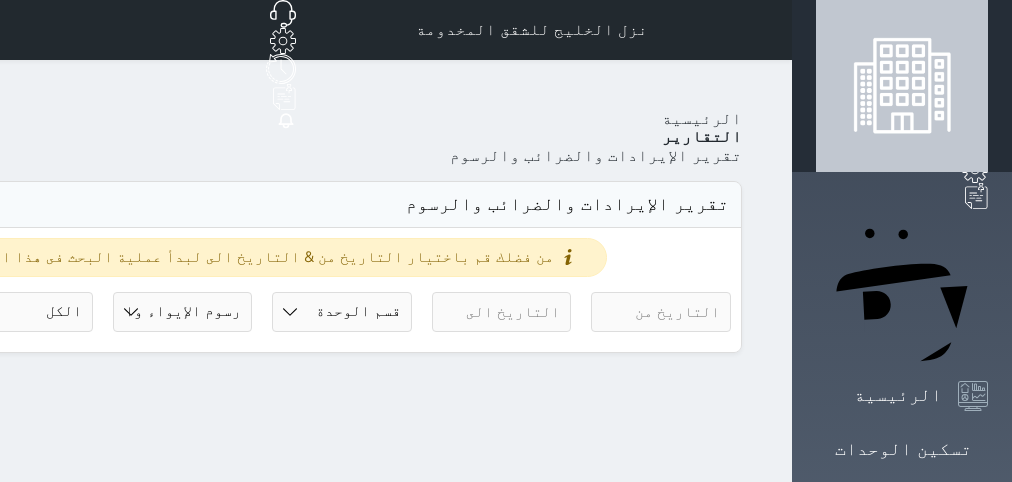 select on "full" 